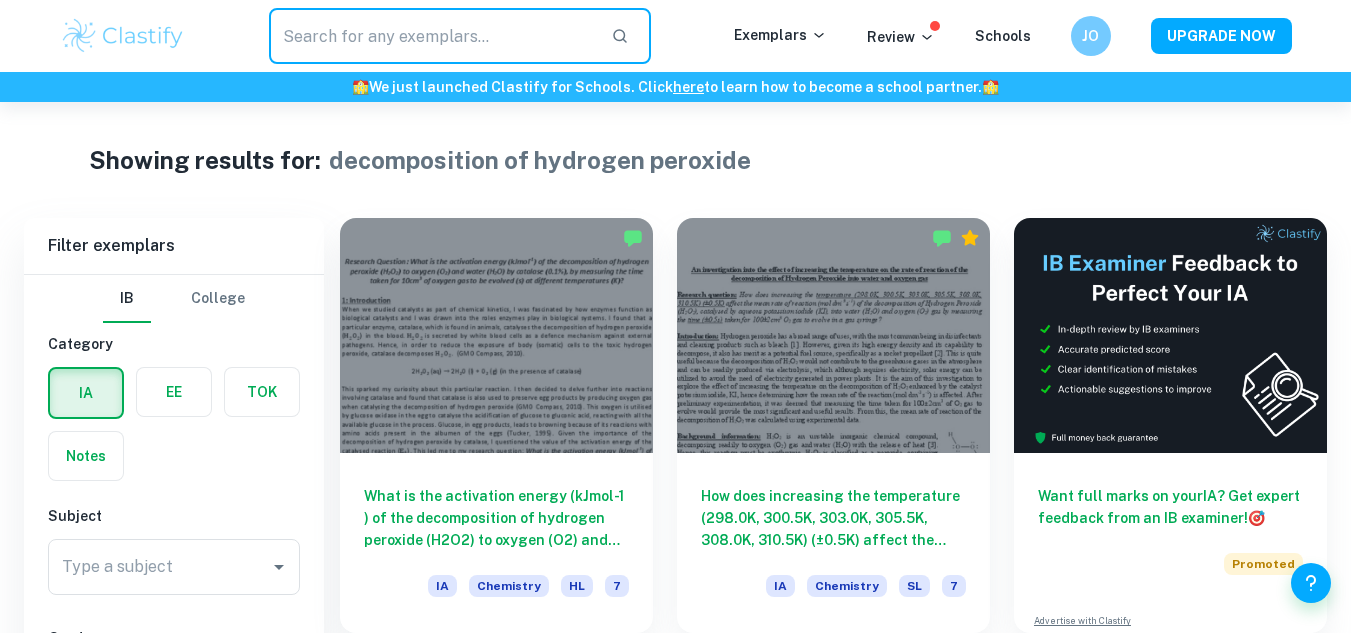 scroll, scrollTop: 587, scrollLeft: 0, axis: vertical 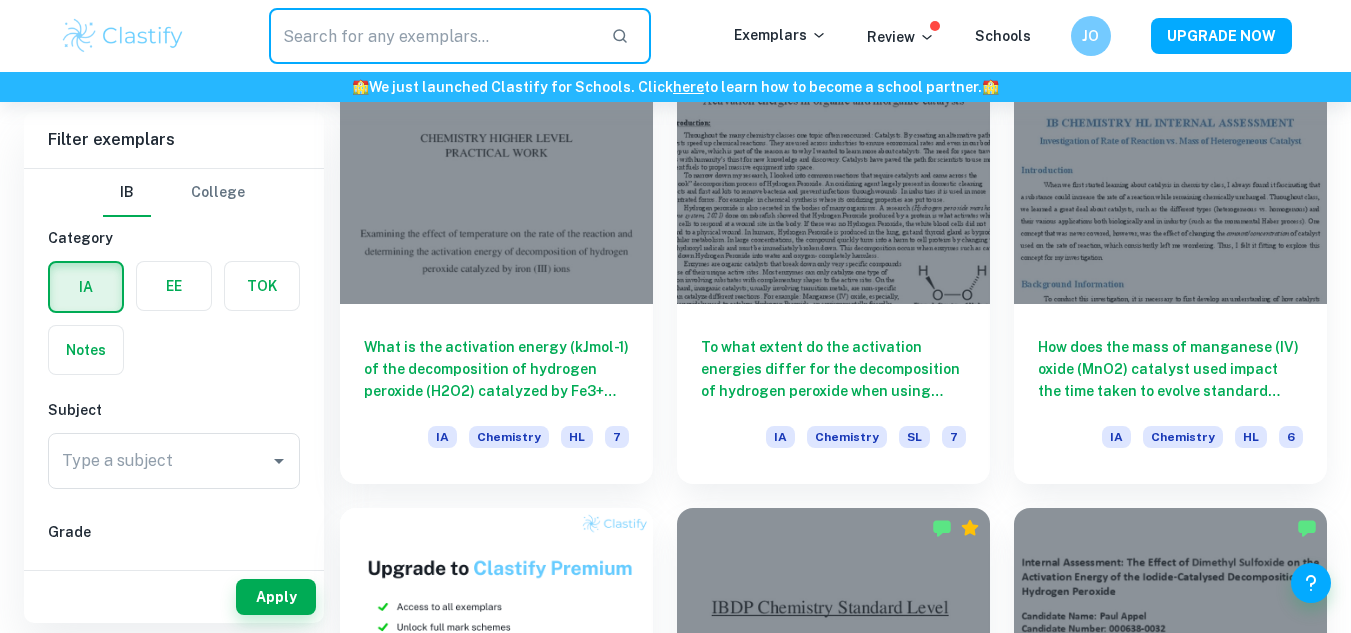type on "o" 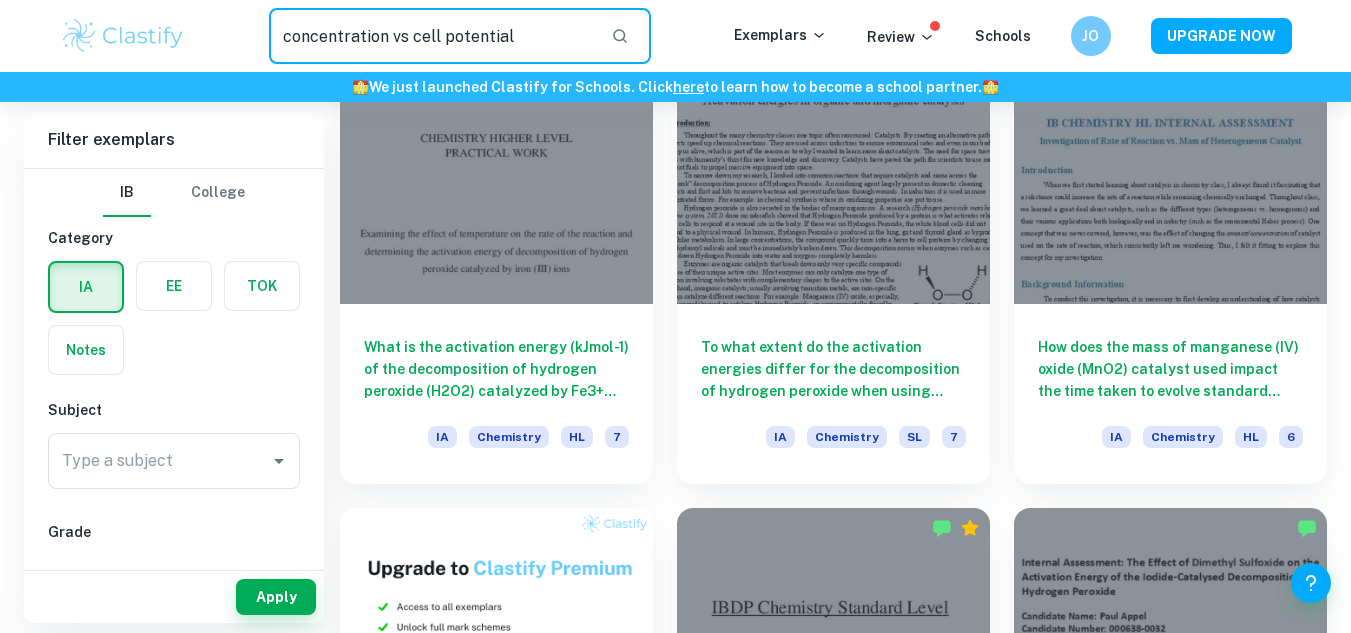 type on "concentration vs cell potential" 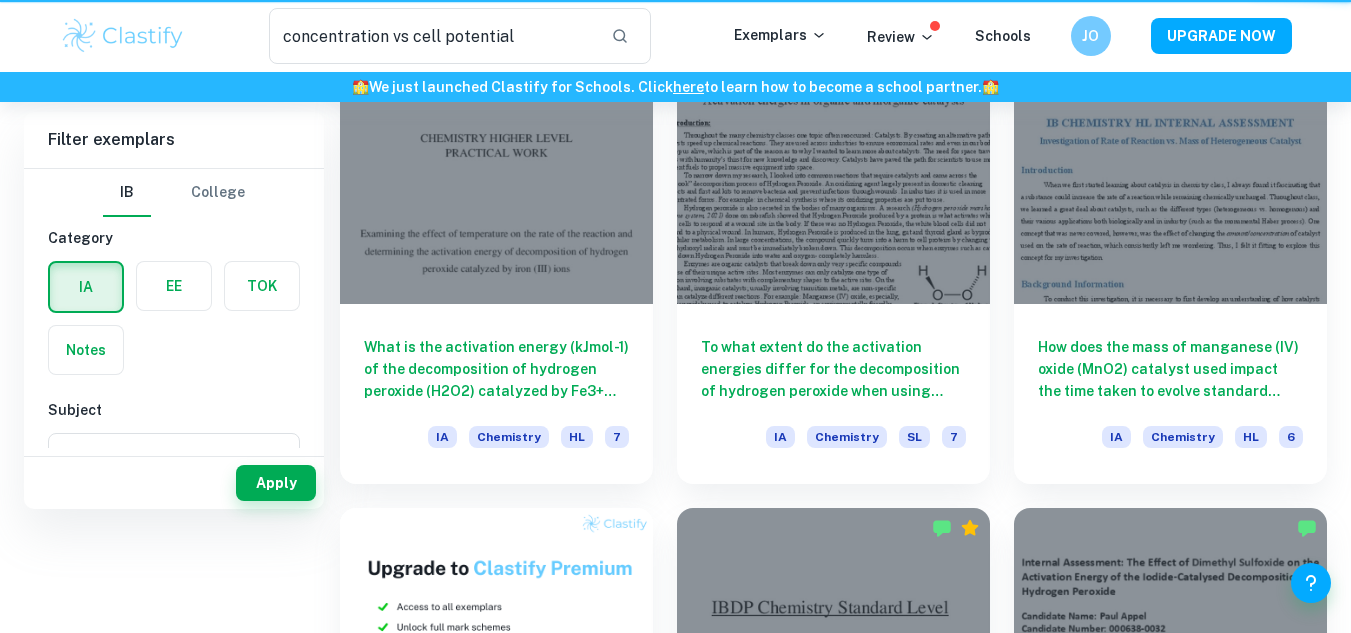 scroll, scrollTop: 0, scrollLeft: 0, axis: both 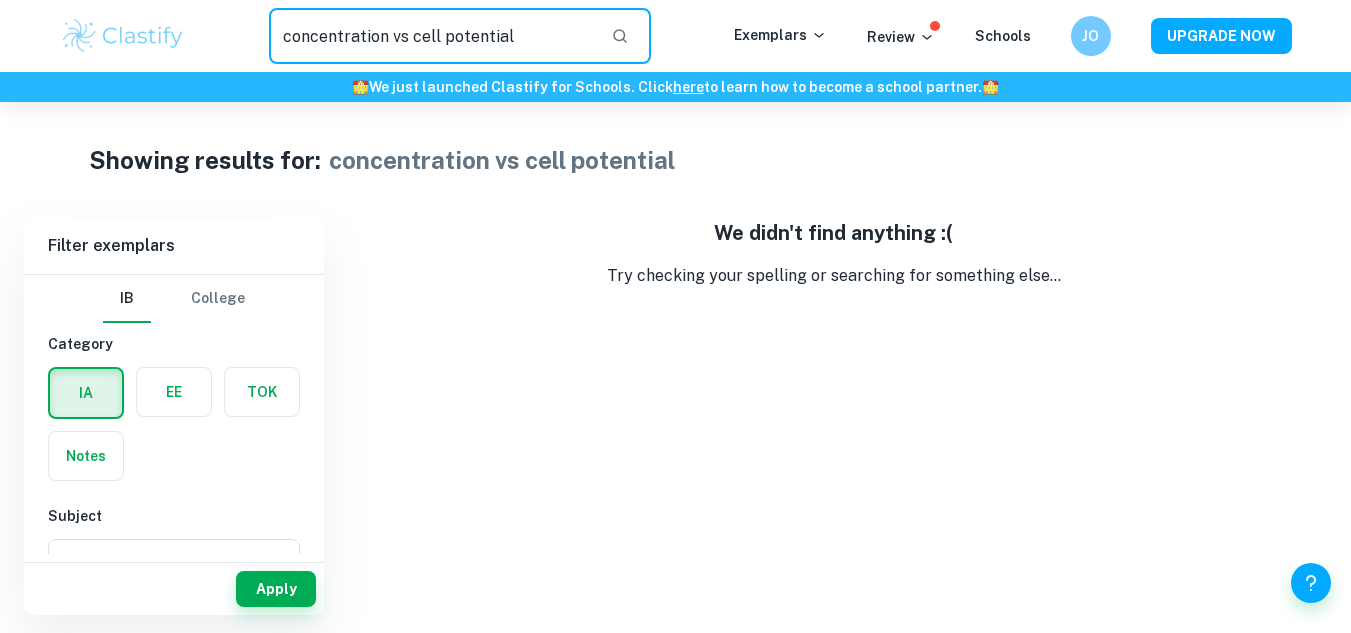 drag, startPoint x: 567, startPoint y: 53, endPoint x: 76, endPoint y: 58, distance: 491.02545 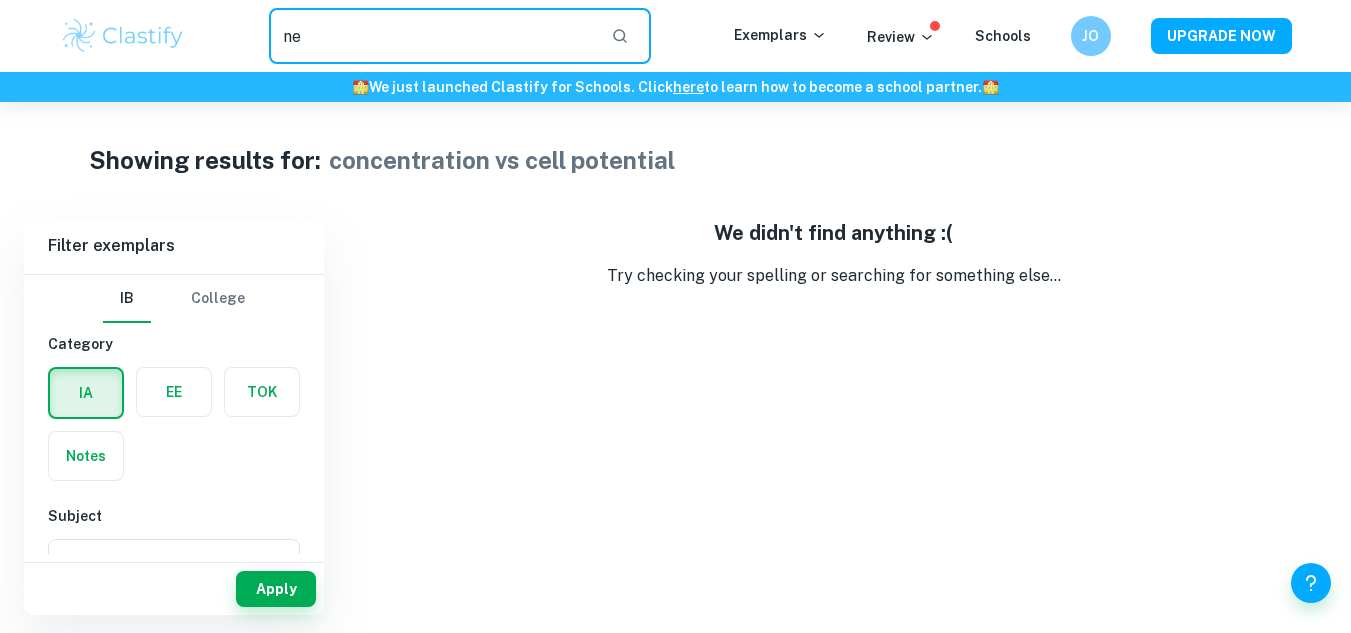 type on "n" 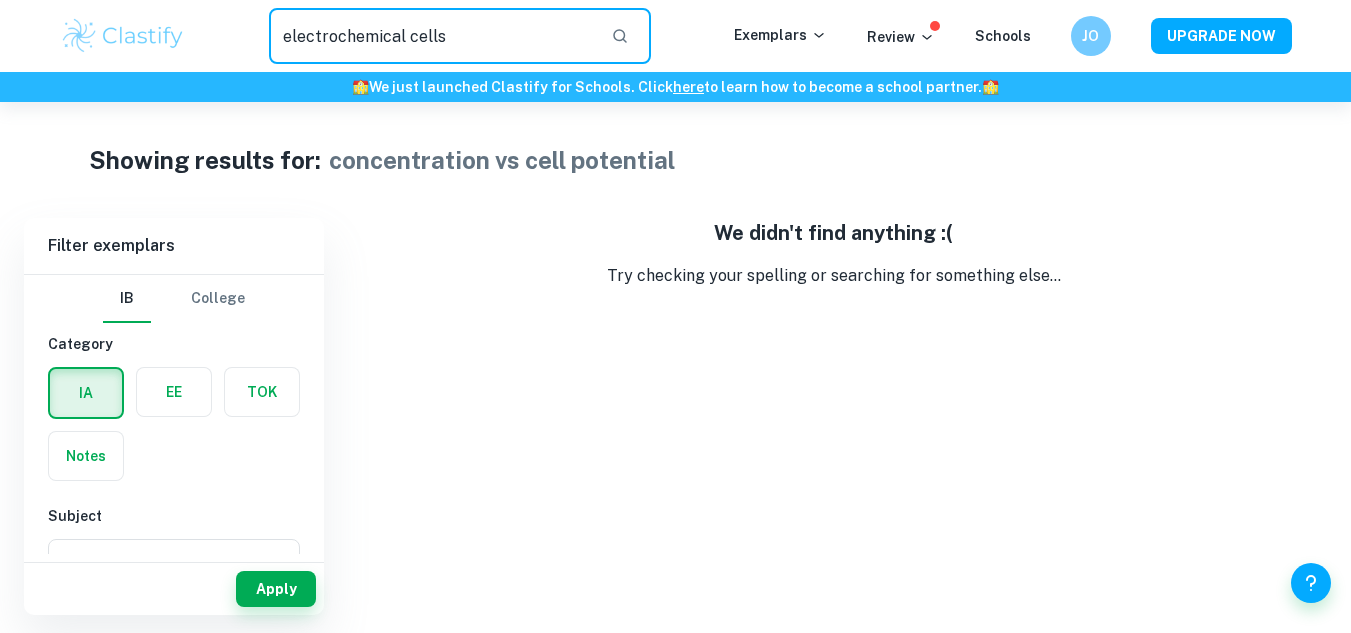 type on "electrochemical cells" 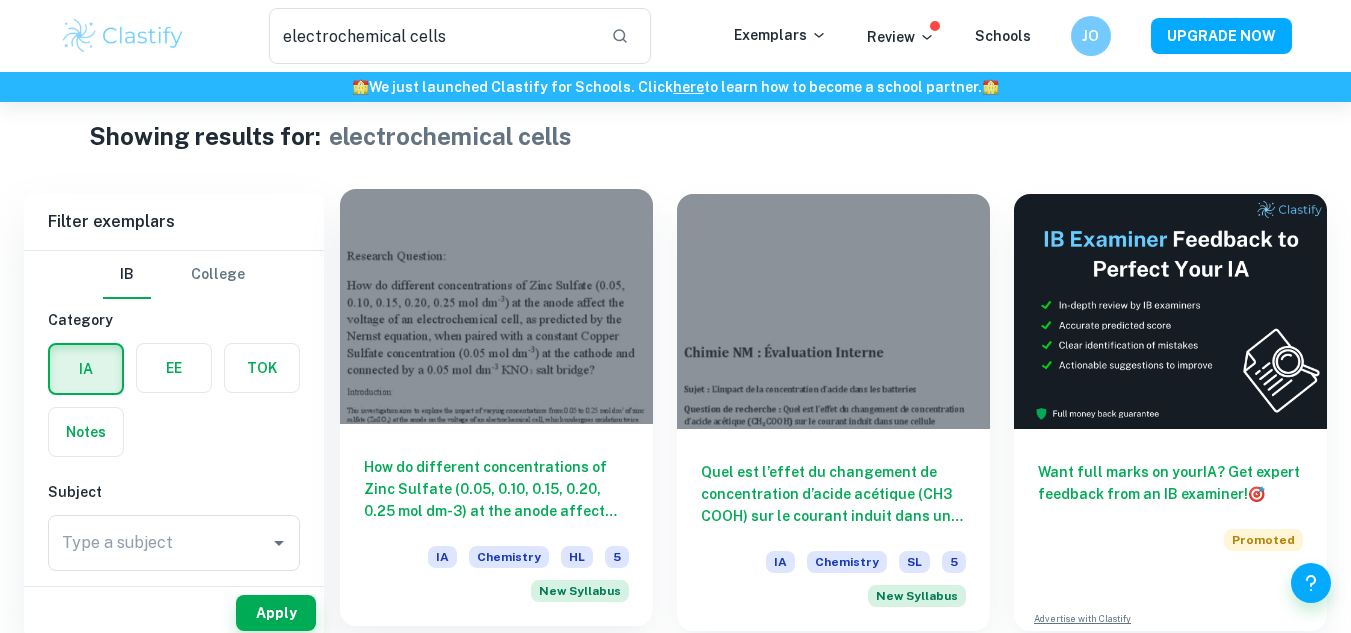 scroll, scrollTop: 131, scrollLeft: 0, axis: vertical 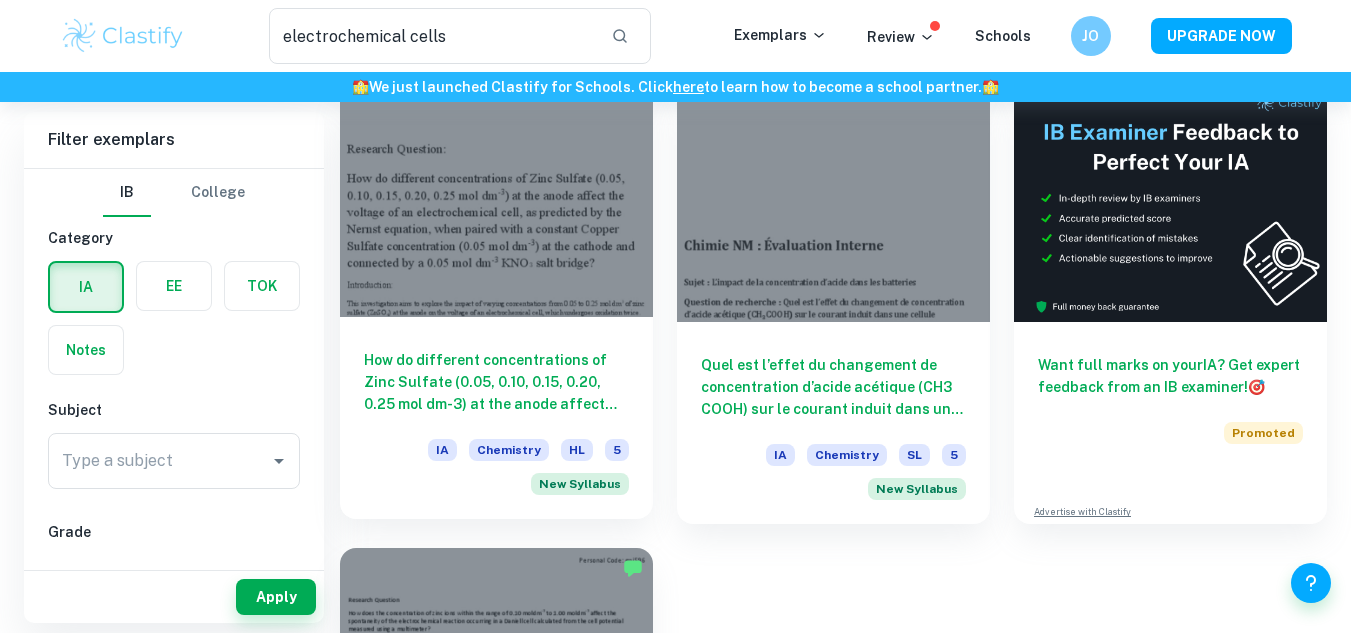 click on "How do different concentrations of Zinc Sulfate (0.05, 0.10, 0.15, 0.20, 0.25 mol dm-3) at the anode affect the voltage of an electrochemical cell, as predicted by the Nernst equation, when paired with a constant Copper Sulfate concentration (0.05 mol dm-3) at the cathode and connected by a 0.05 mol dm-3 KNO₃ salt bridge?" at bounding box center [496, 382] 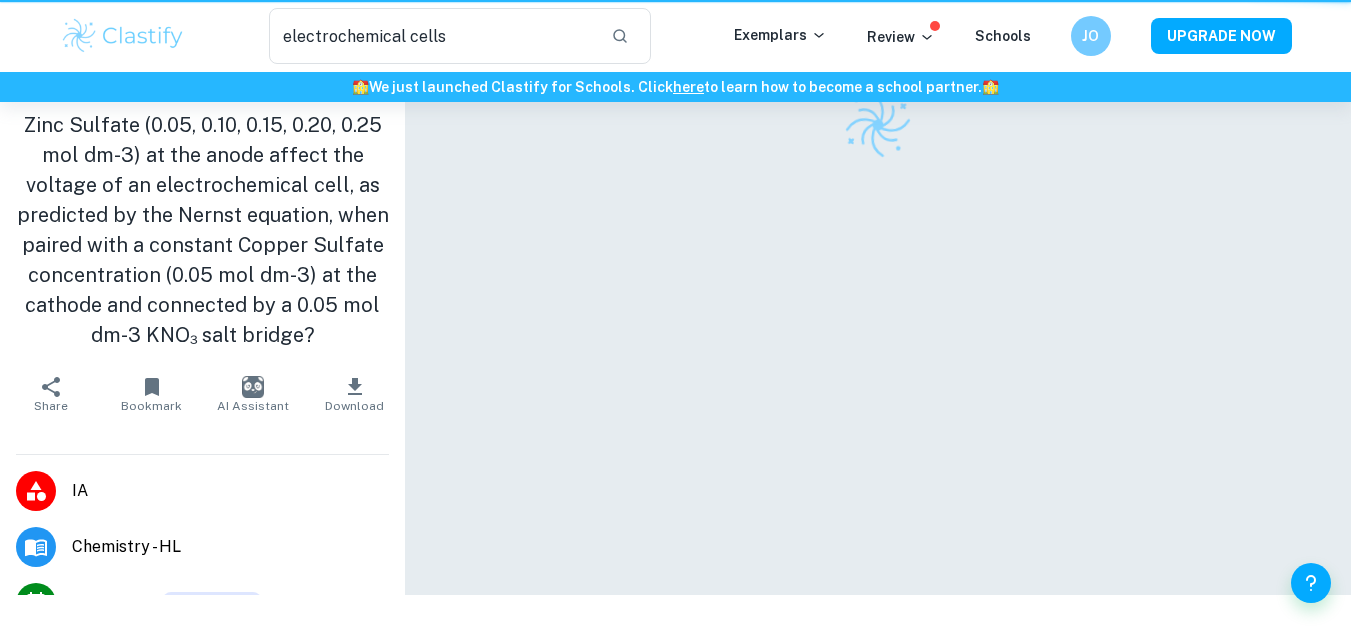 scroll, scrollTop: 0, scrollLeft: 0, axis: both 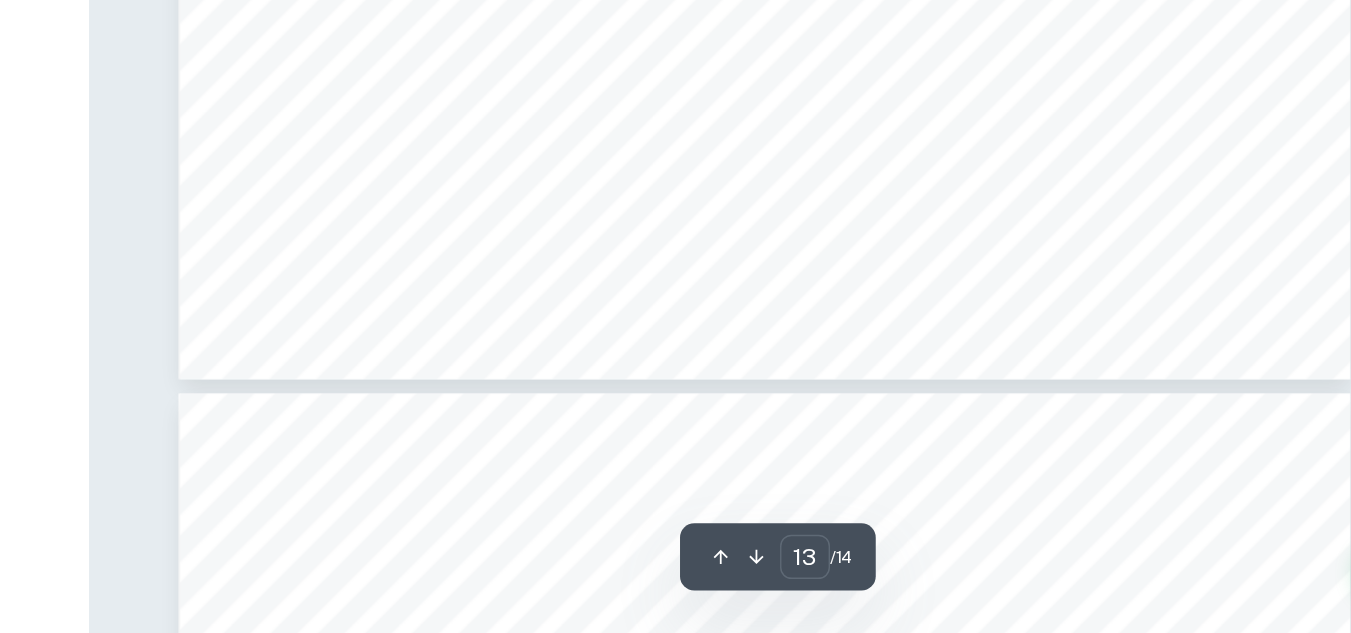 type on "14" 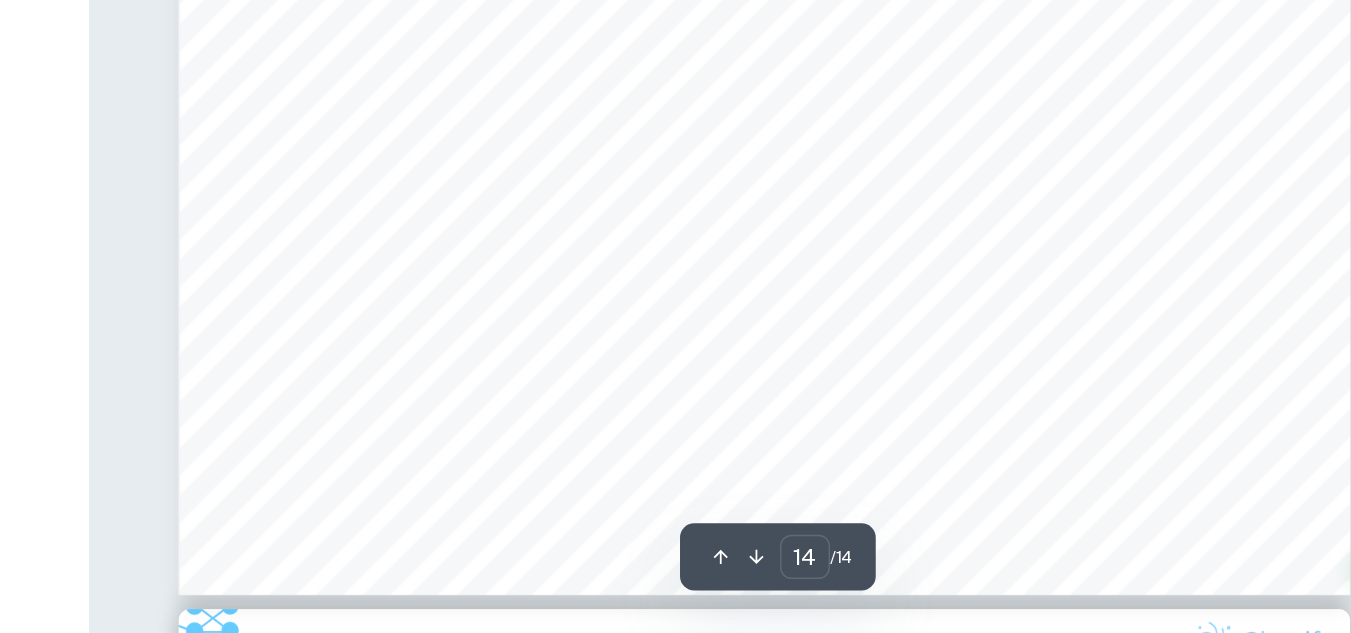 scroll, scrollTop: 14887, scrollLeft: 0, axis: vertical 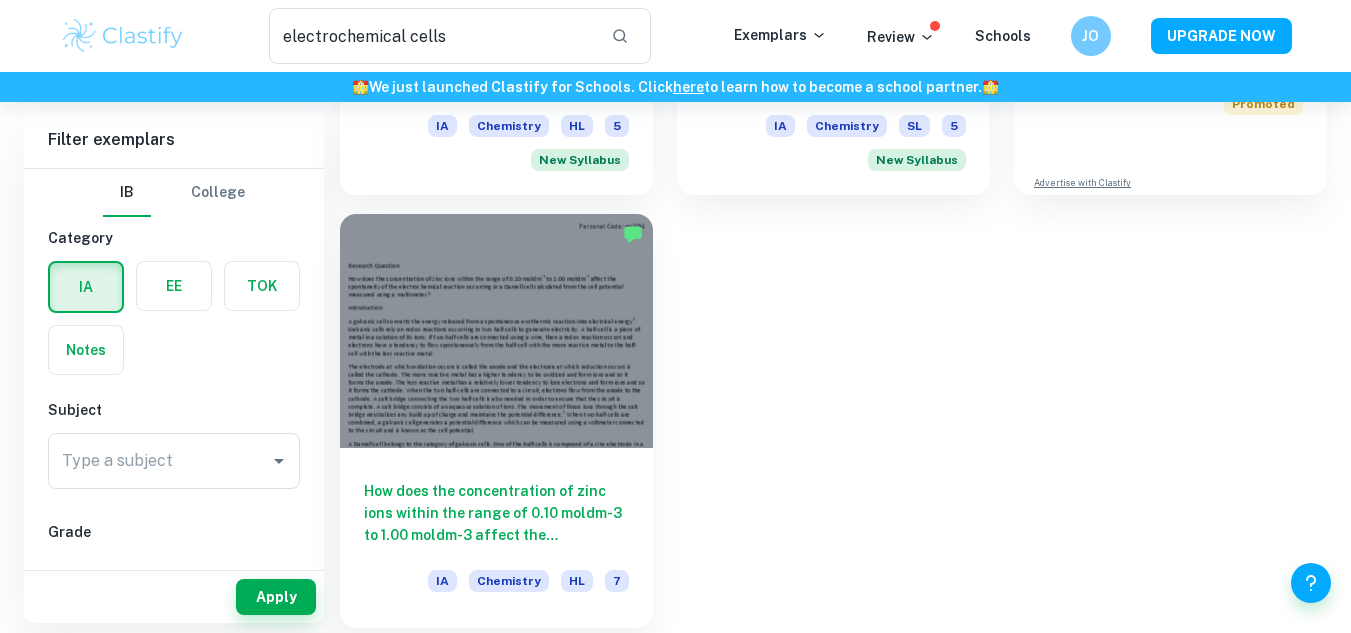click on "How does the concentration of zinc ions within the range of 0.10 moldm-3 to 1.00 moldm-3 affect the  spontaneity of the electrochemical reaction occurring in a Daniell cell calculated from the cell potential  measured using a multimeter? IA Chemistry HL 7" at bounding box center [496, 538] 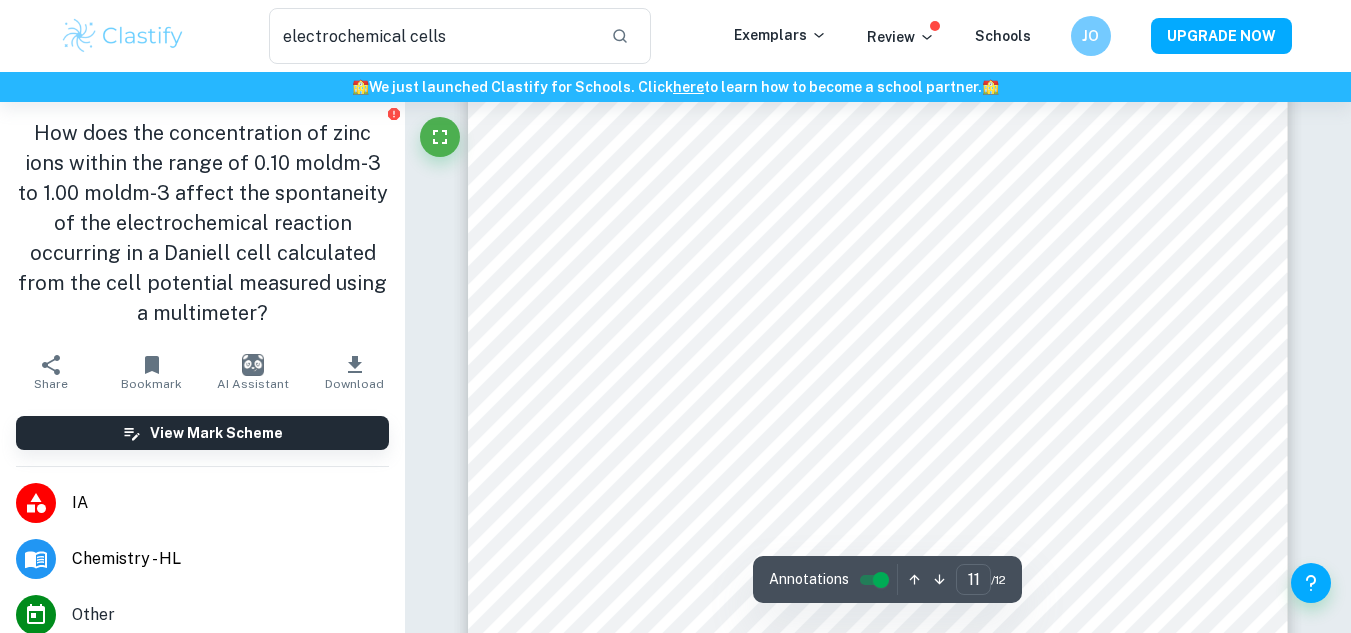 type on "12" 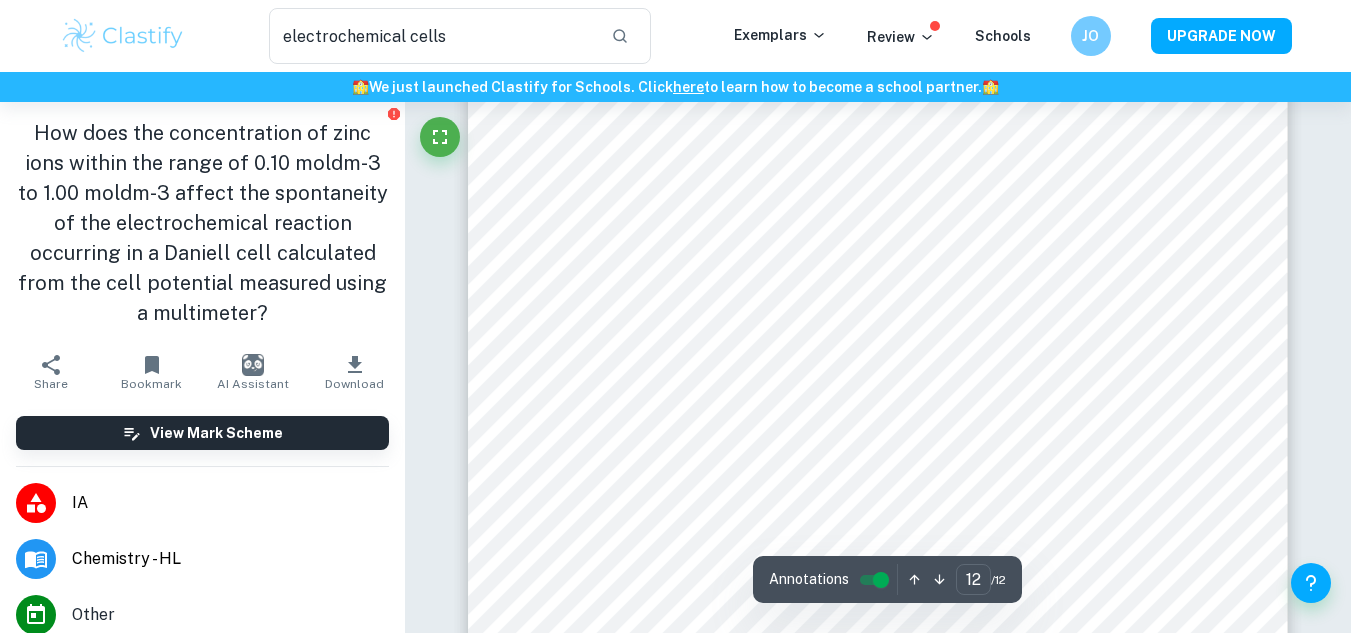 scroll, scrollTop: 13926, scrollLeft: 0, axis: vertical 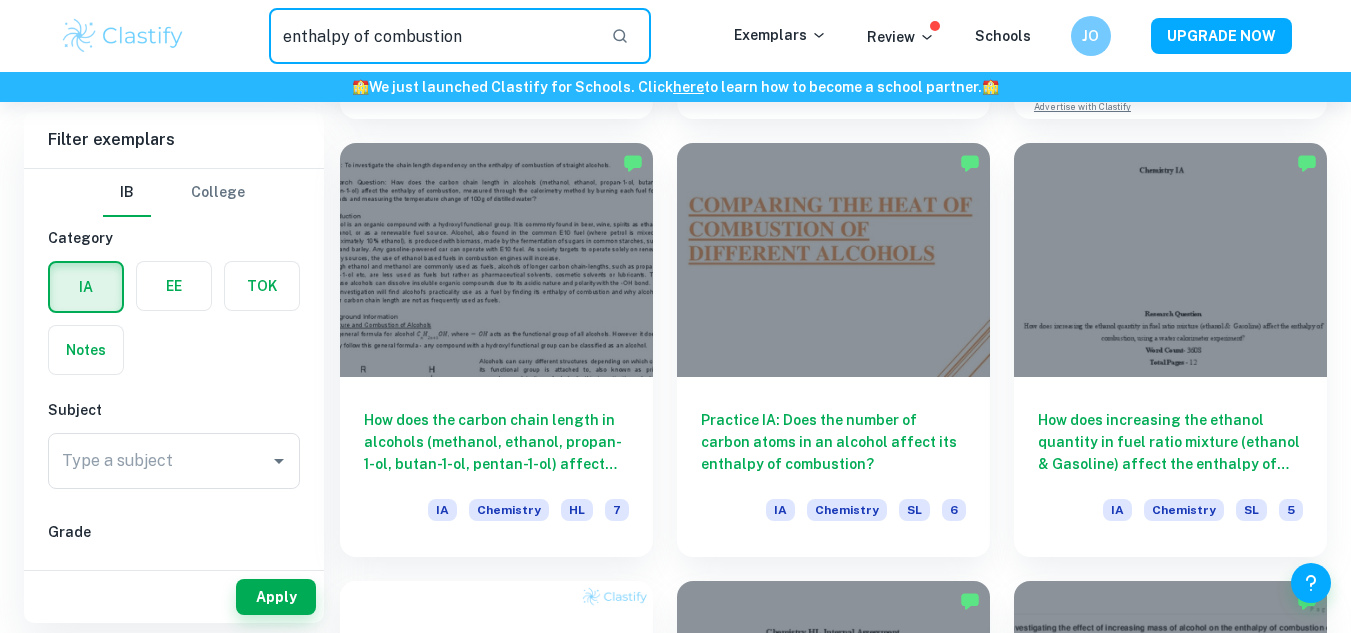 drag, startPoint x: 487, startPoint y: 51, endPoint x: 140, endPoint y: 41, distance: 347.14407 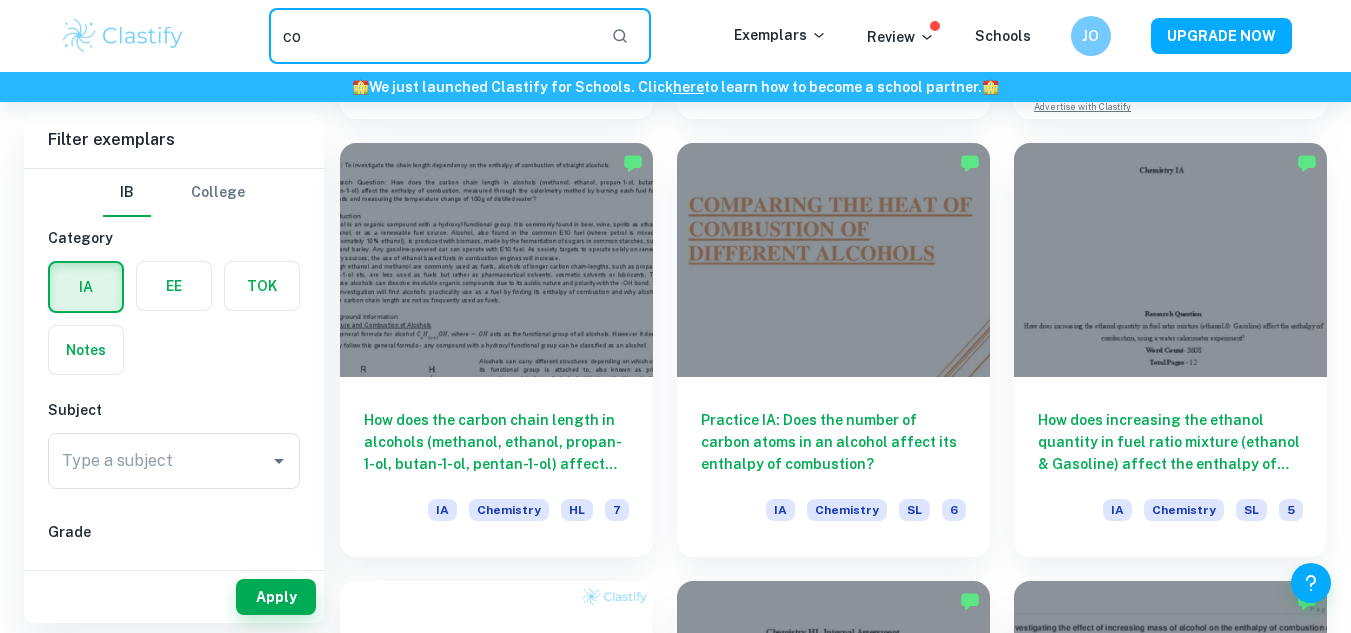 type on "c" 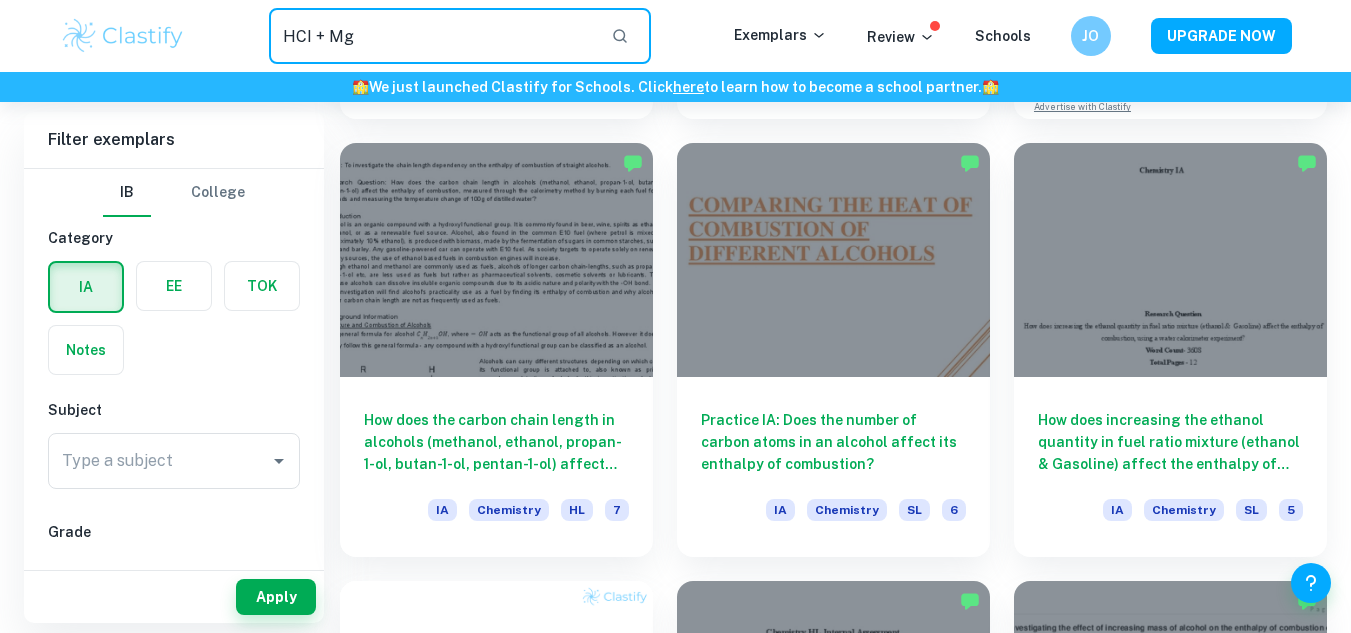scroll, scrollTop: 0, scrollLeft: 0, axis: both 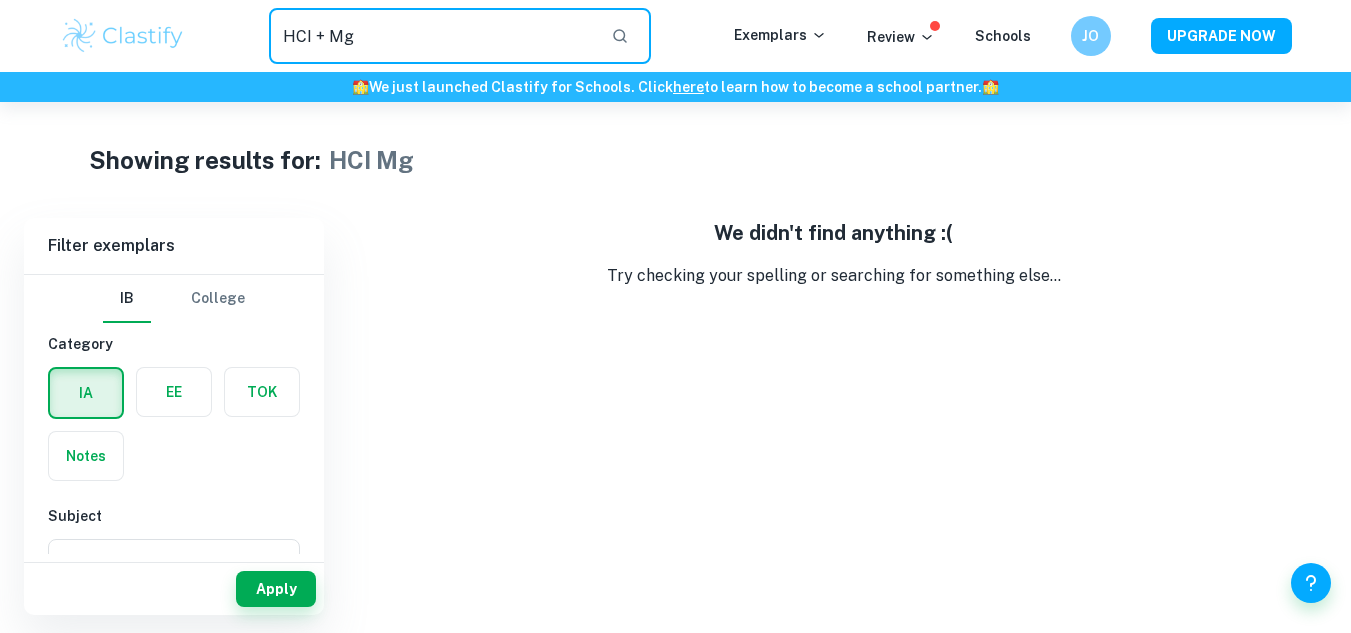 drag, startPoint x: 257, startPoint y: 41, endPoint x: 112, endPoint y: 46, distance: 145.08618 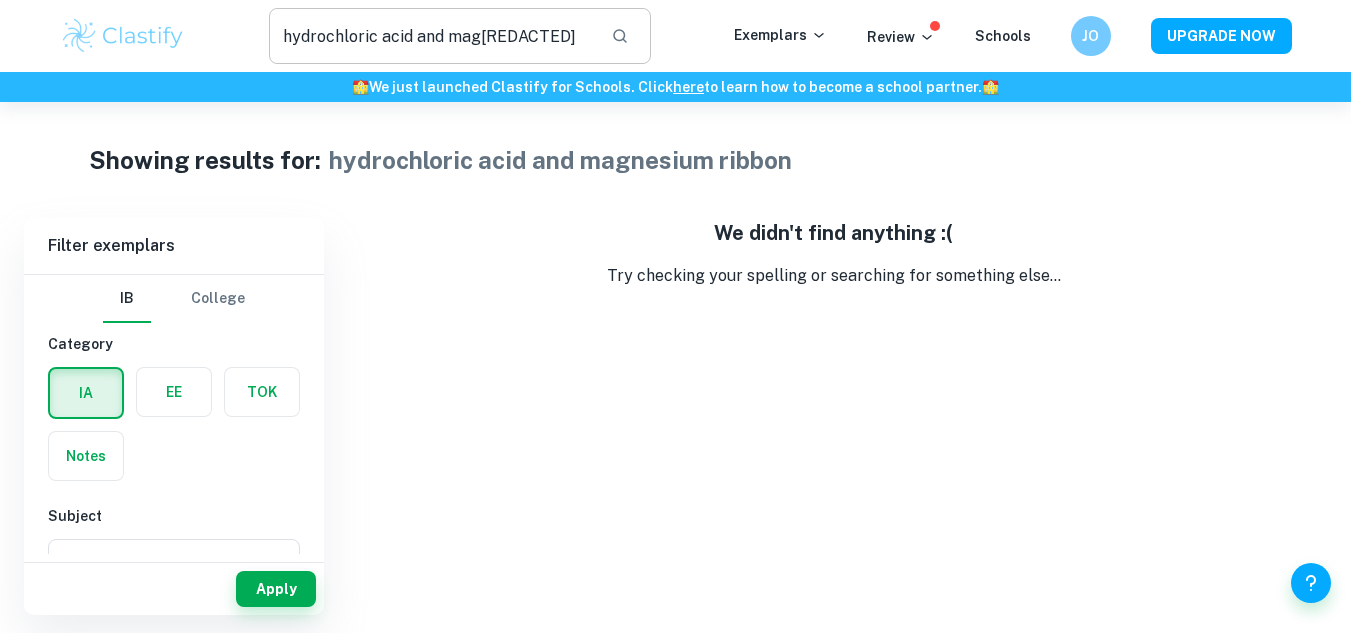 click on "hydrochloric acid and mag[REDACTED]" at bounding box center (460, 36) 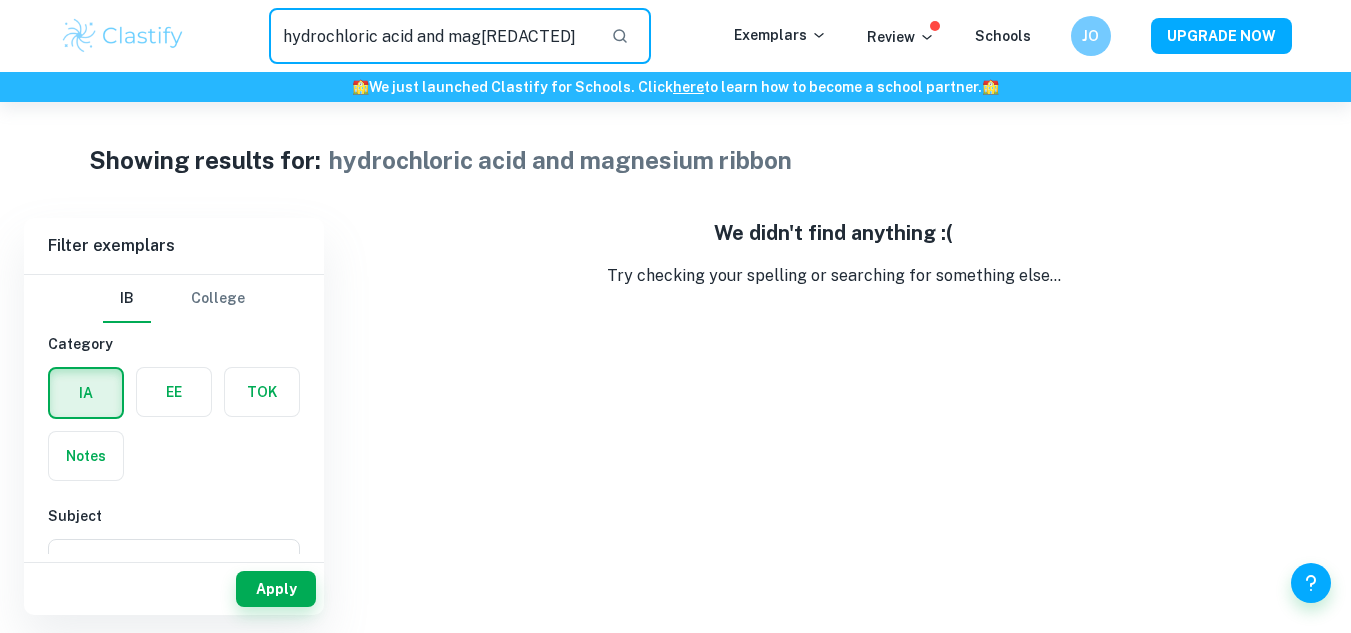 click on "hydrochloric acid and mag[REDACTED]" at bounding box center (432, 36) 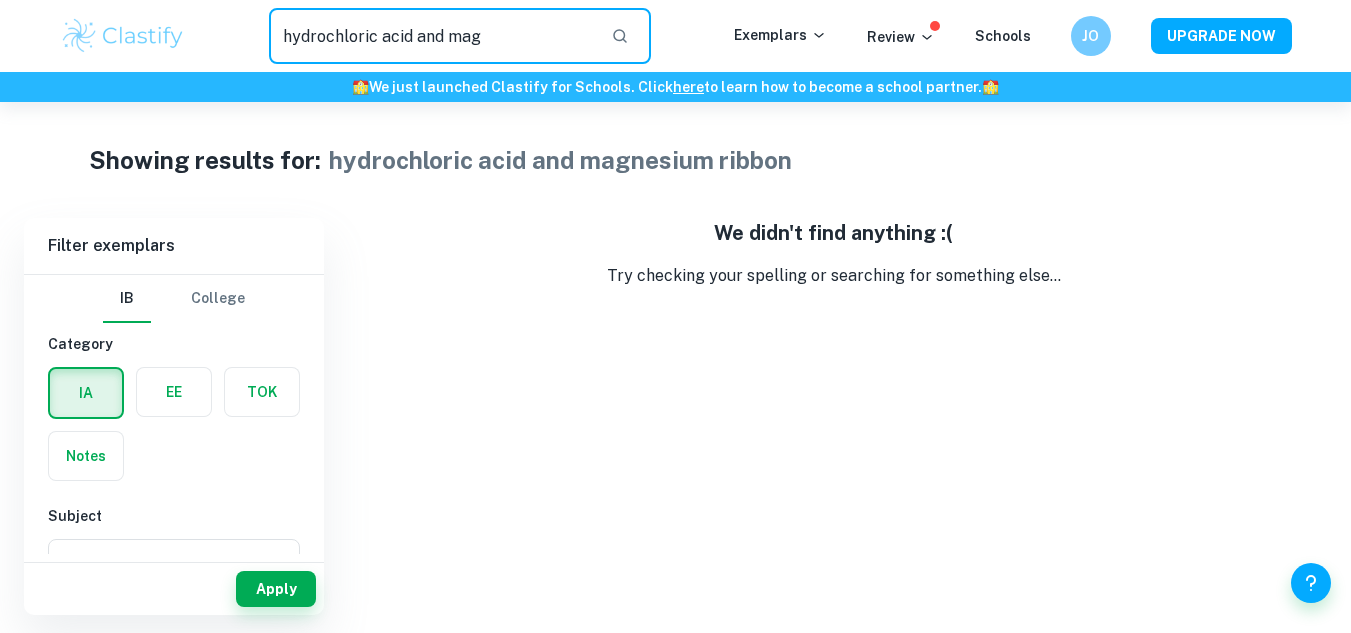 scroll, scrollTop: 0, scrollLeft: 0, axis: both 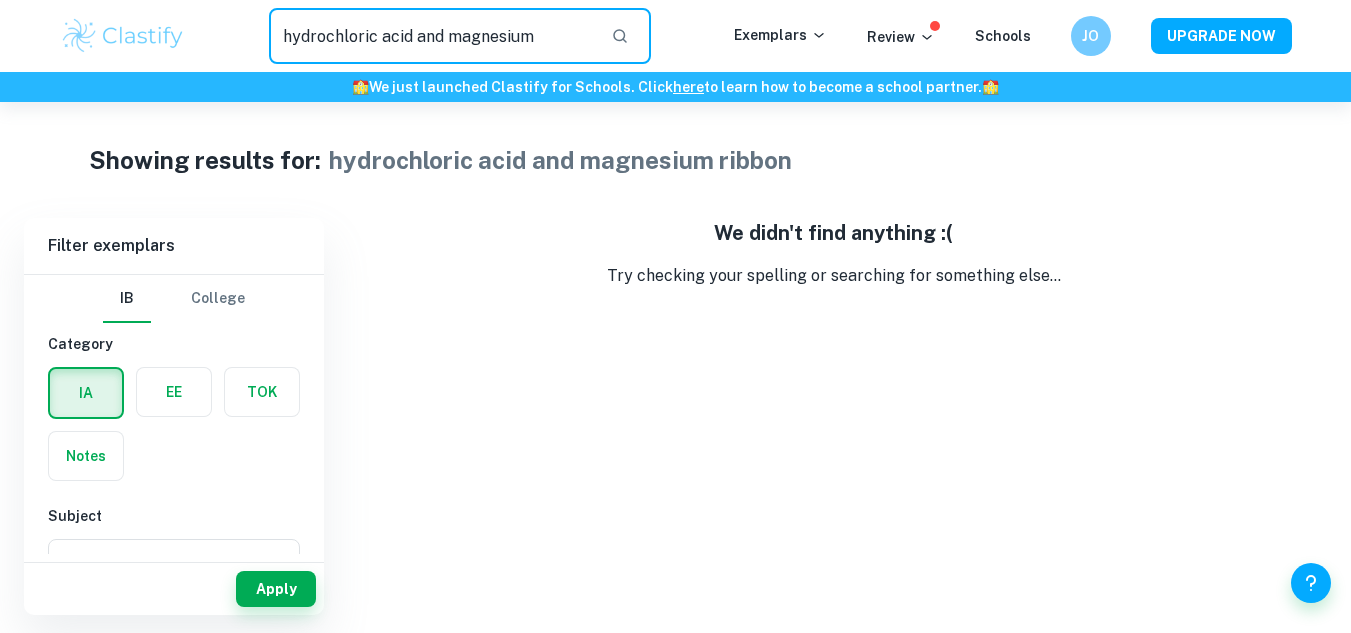type on "hydrochloric acid and magnesium" 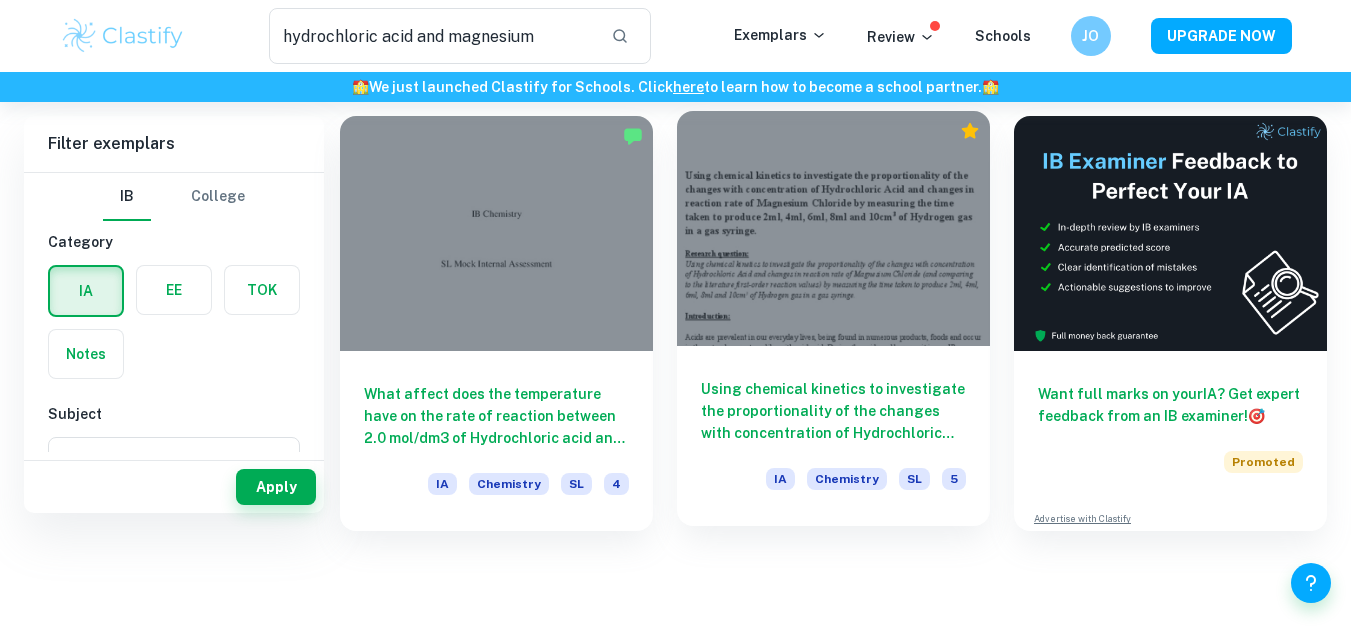 scroll, scrollTop: 0, scrollLeft: 0, axis: both 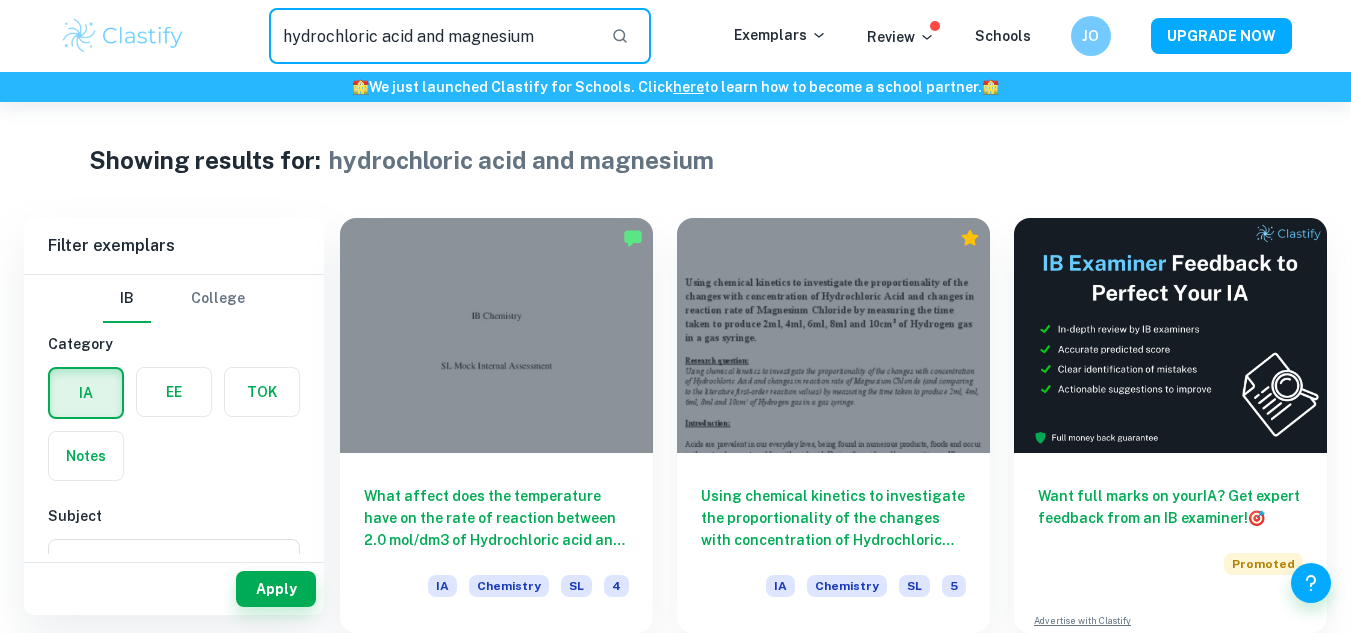 drag, startPoint x: 547, startPoint y: 43, endPoint x: 171, endPoint y: 92, distance: 379.17938 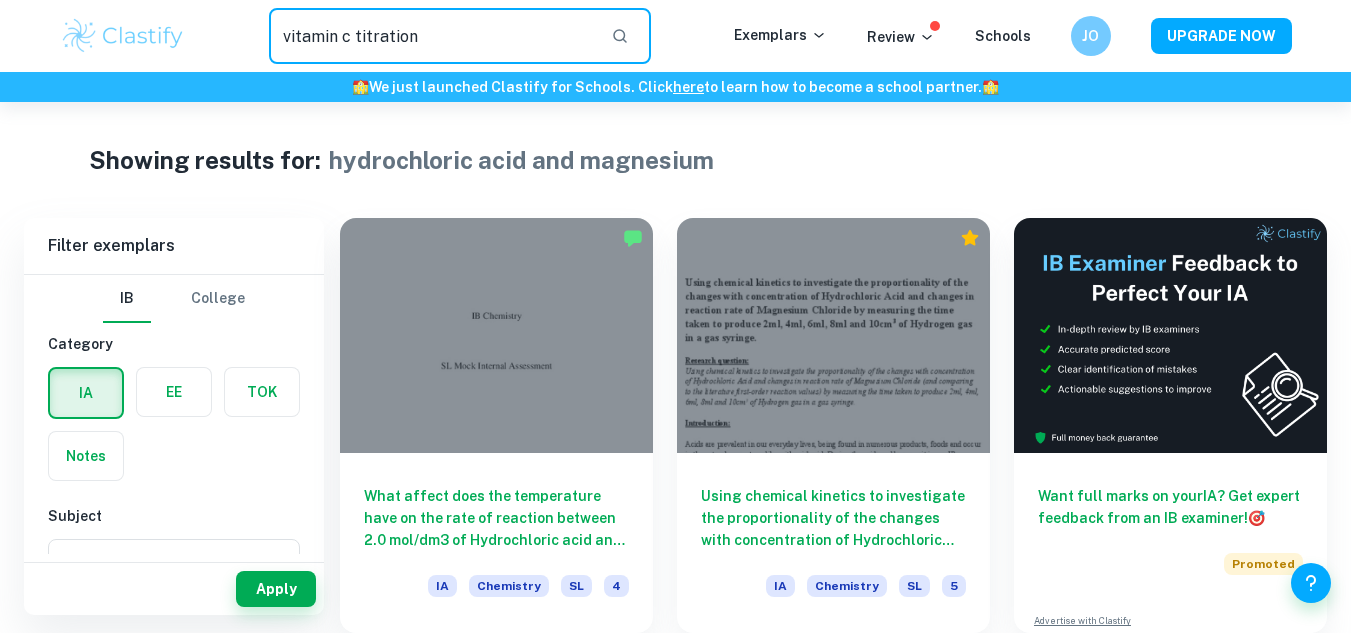 type on "vitamin c titration" 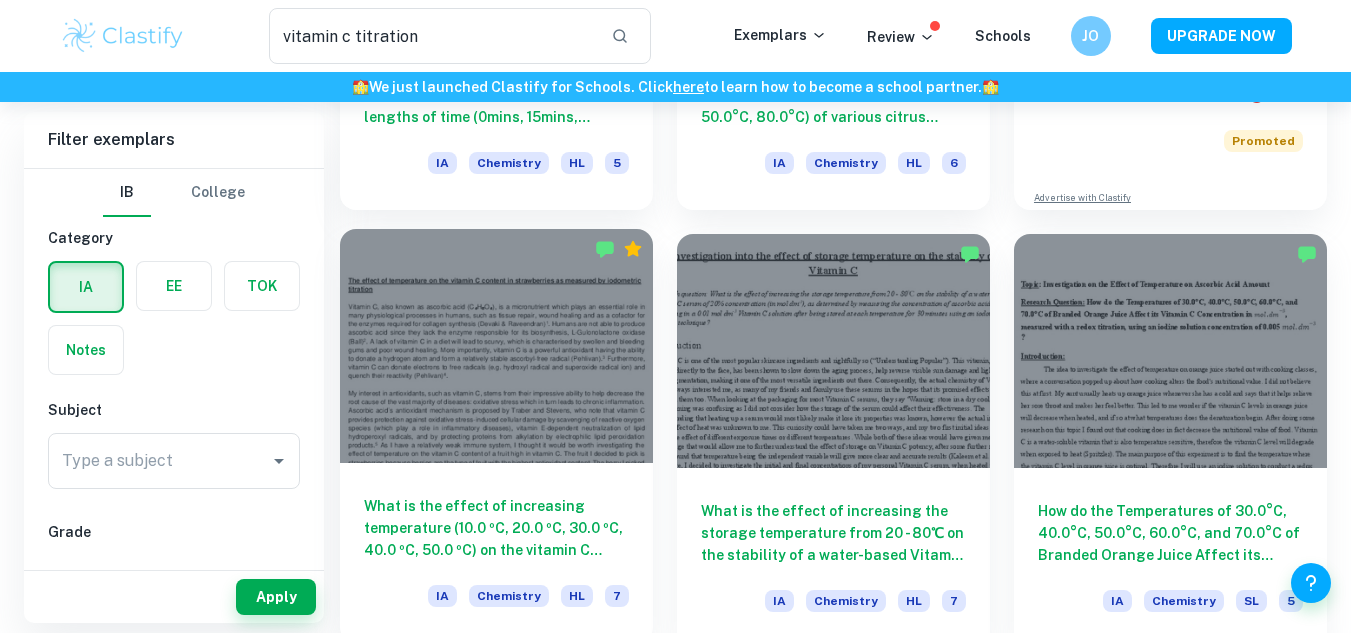 scroll, scrollTop: 438, scrollLeft: 0, axis: vertical 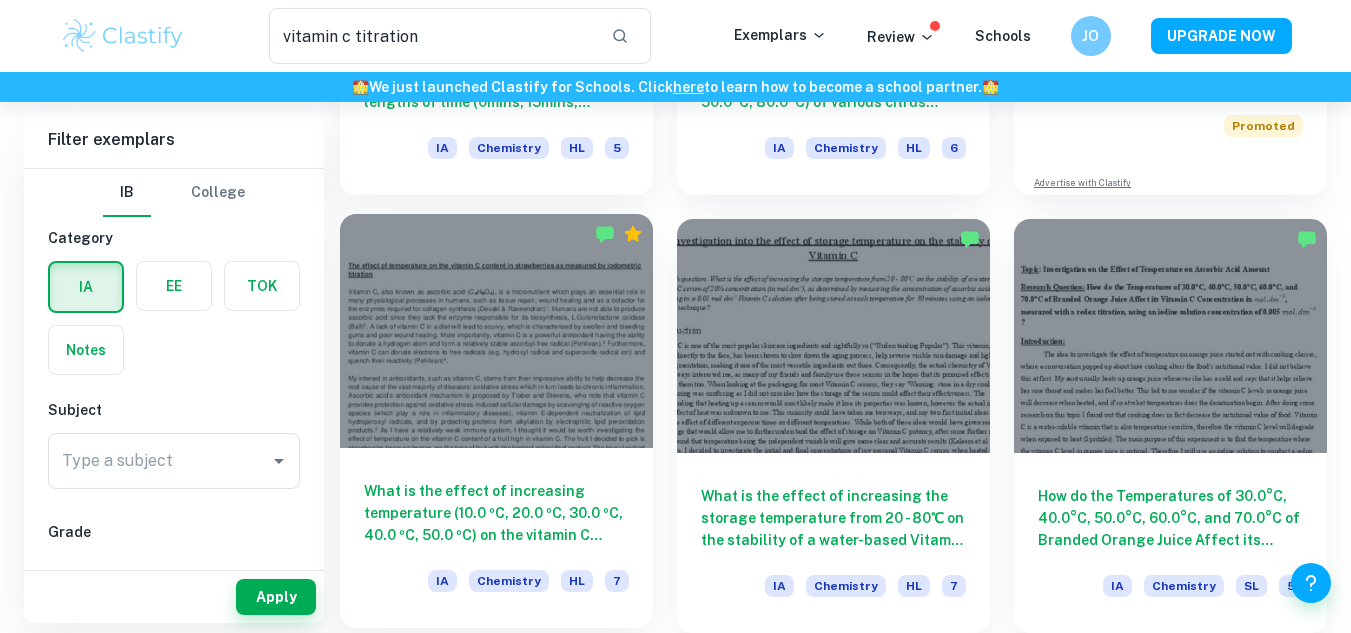 click on "What is the effect of increasing temperature (10.0 ºC, 20.0 ºC, 30.0 ºC, 40.0 ºC, 50.0 ºC) on the vitamin C content (mg) of strawberries as measured by iodometric titration? IA Chemistry HL 7" at bounding box center (496, 538) 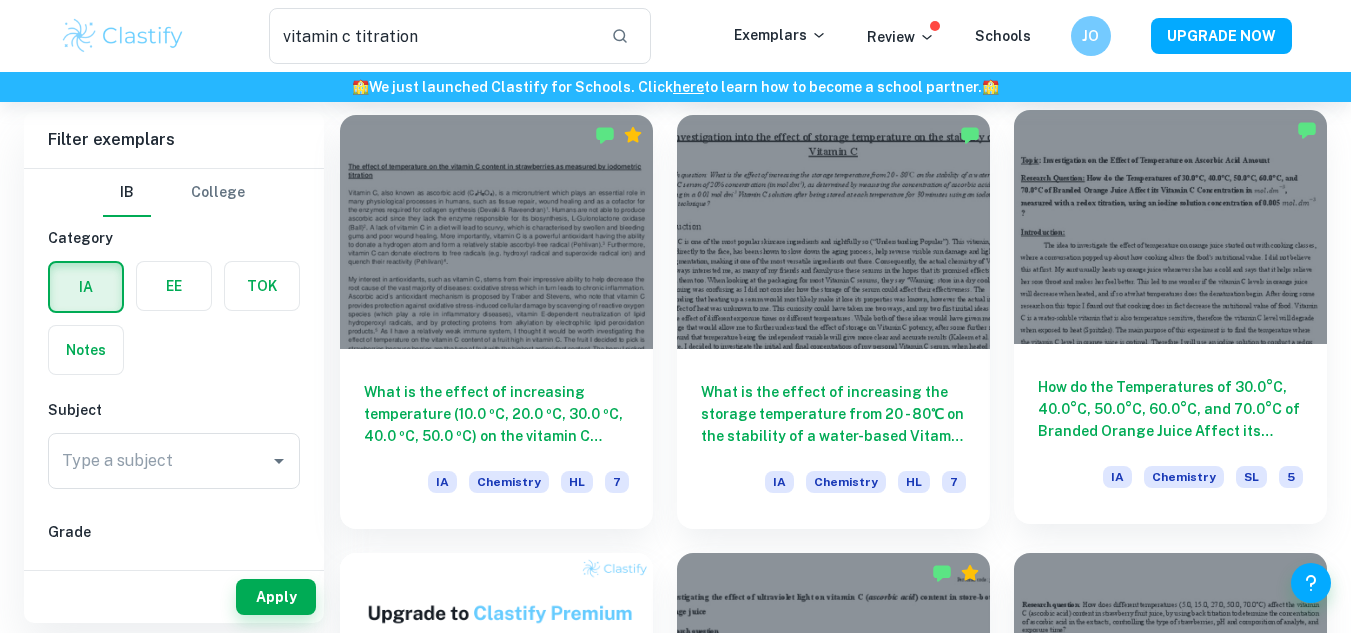 scroll, scrollTop: 543, scrollLeft: 0, axis: vertical 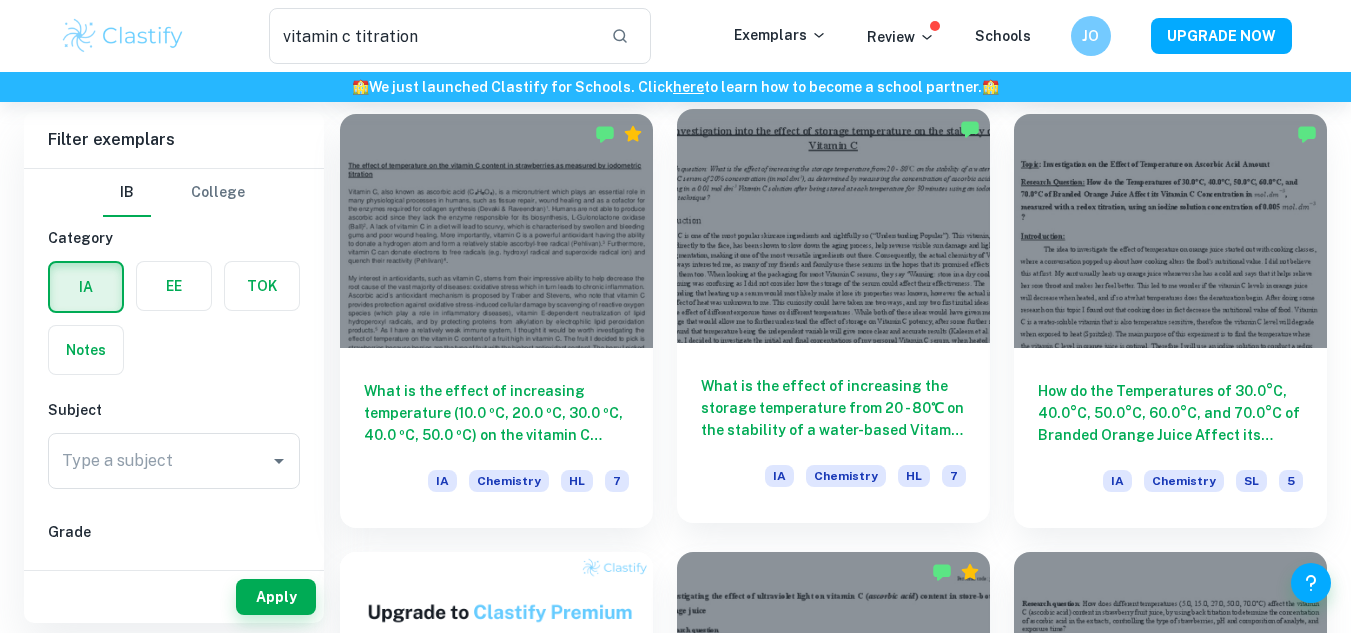 click on "What is the effect of increasing the storage temperature from 20 - 80℃ on the stability of a water-based Vitamin C serum of 20% concentration (in mol dm-3), as determined by measuring the concentration of ascorbic acid remaining in a 0.01 mol dm-3 Vitamin C solution after being stored at each temperature for 30 minutes using an iodometric titration technique?" at bounding box center (833, 408) 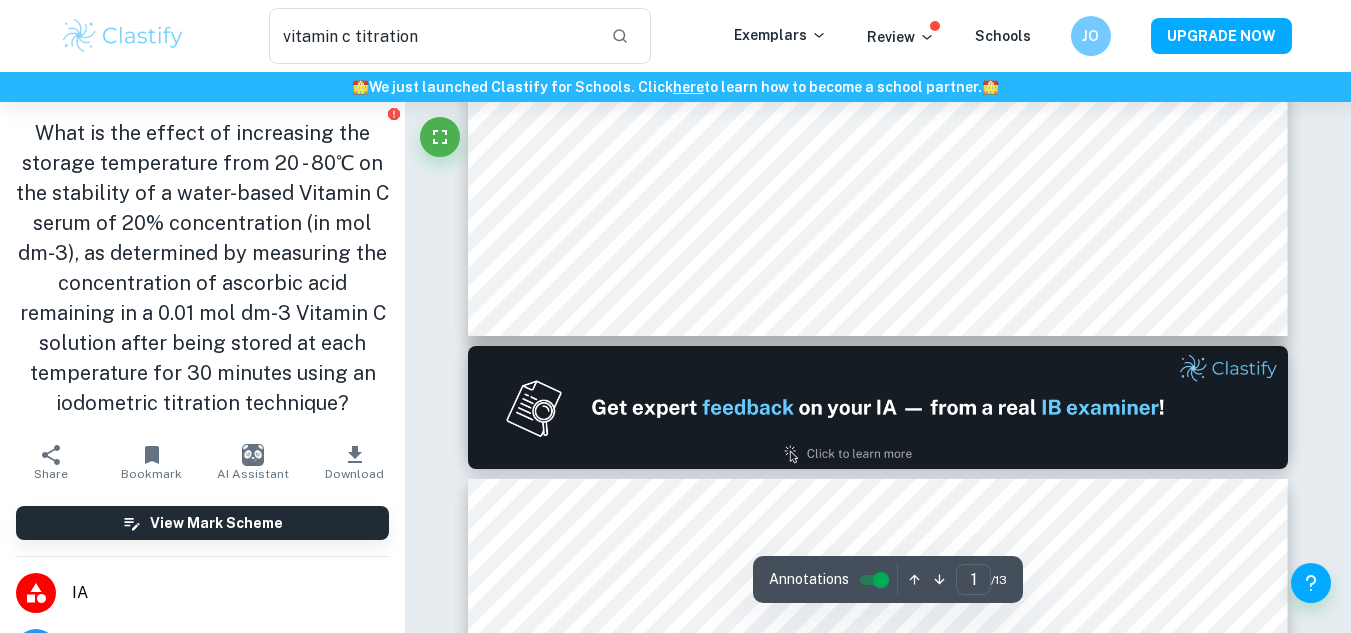 scroll, scrollTop: 600, scrollLeft: 0, axis: vertical 